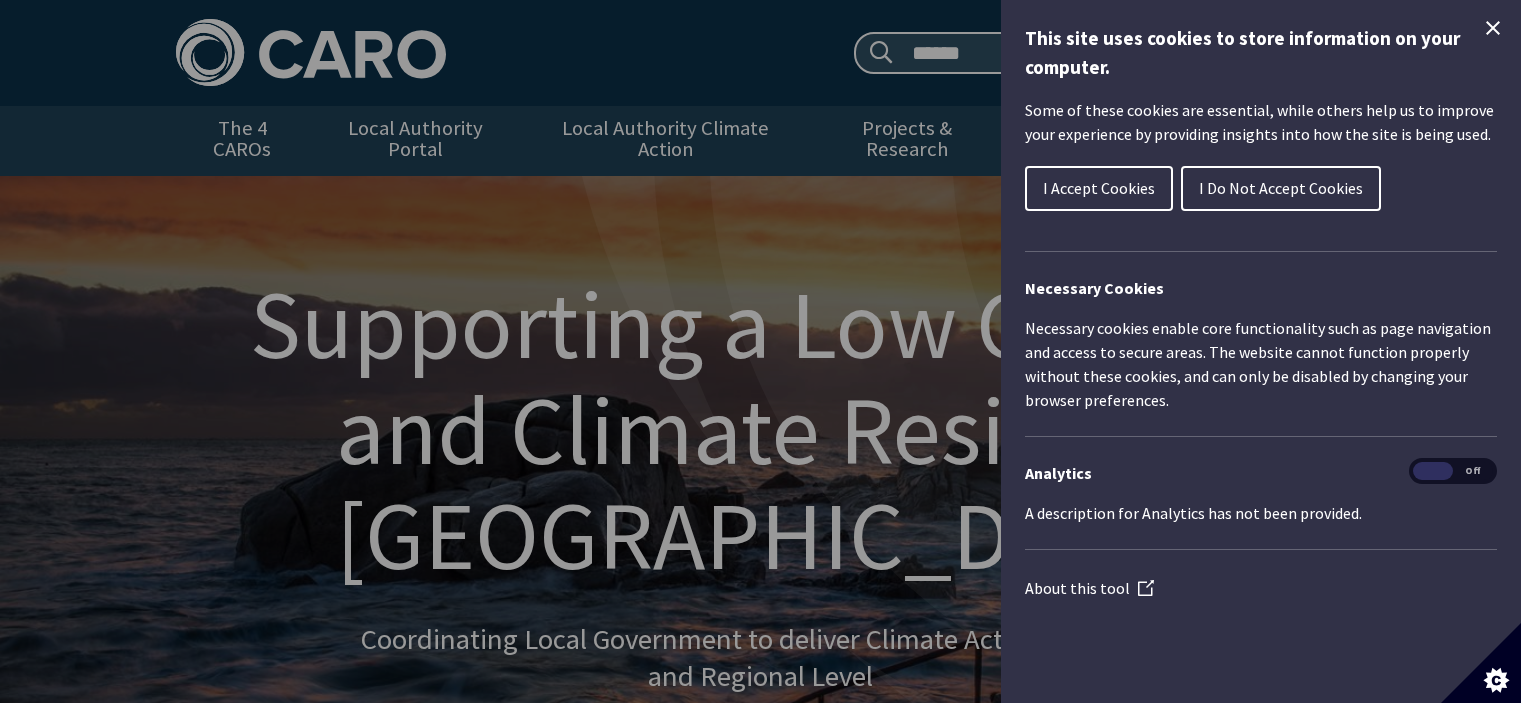 scroll, scrollTop: 0, scrollLeft: 0, axis: both 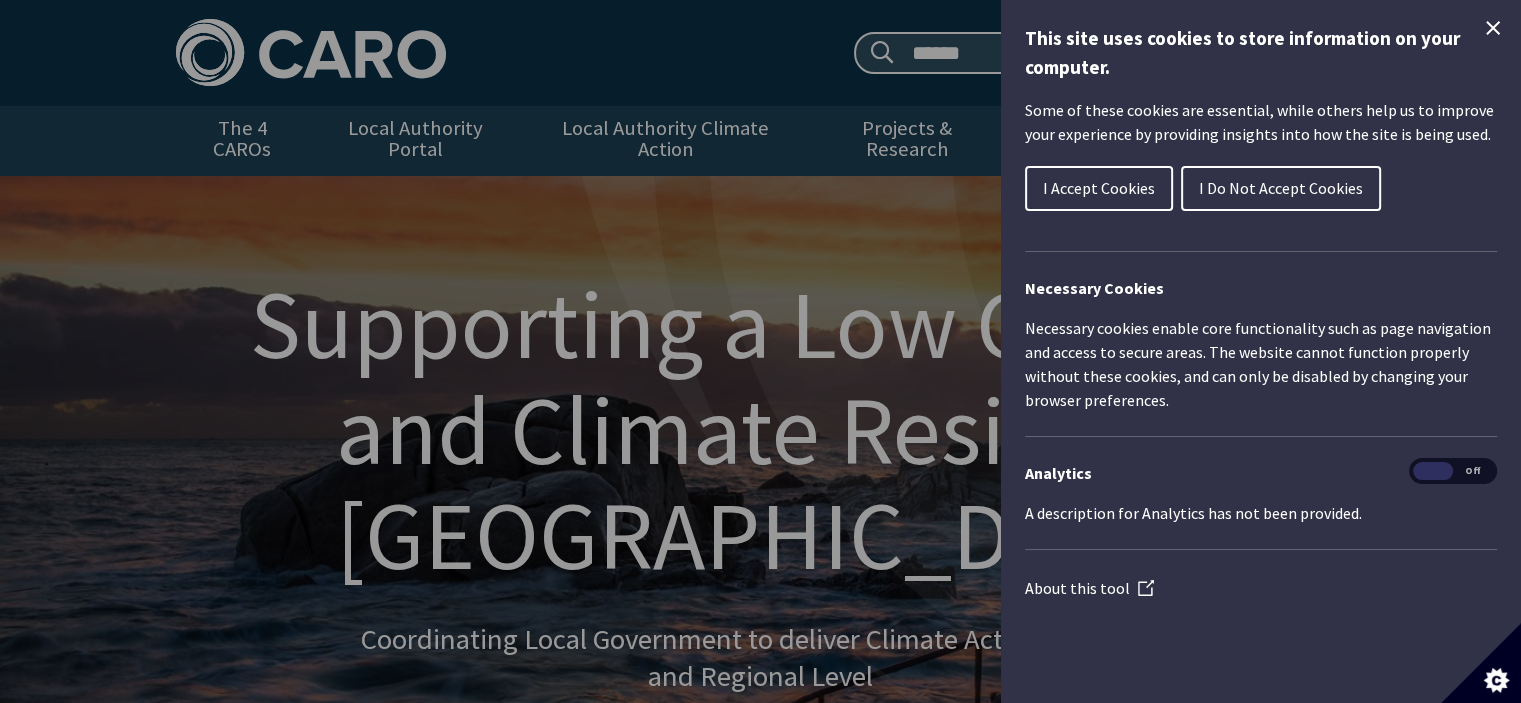 click on "I Accept Cookies" at bounding box center (1099, 188) 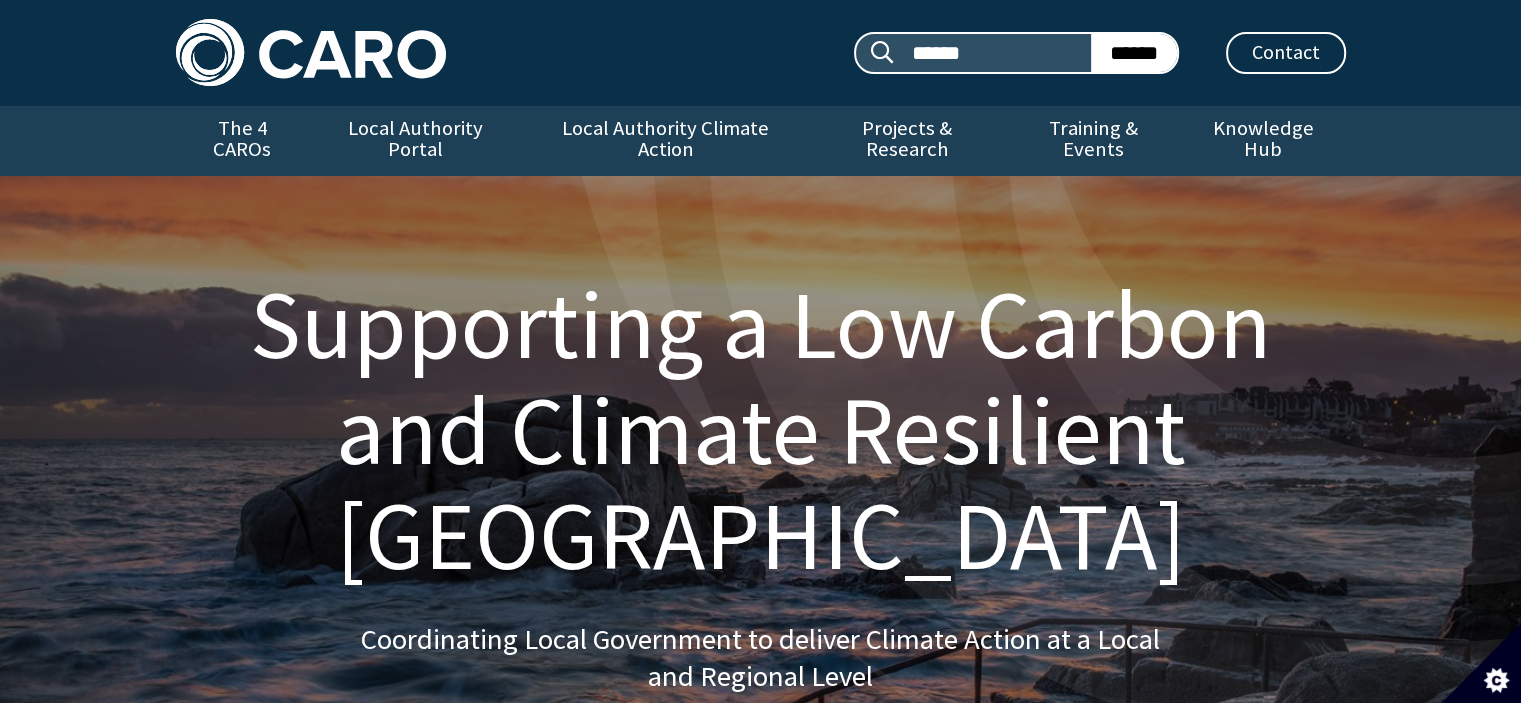 click at bounding box center (311, 52) 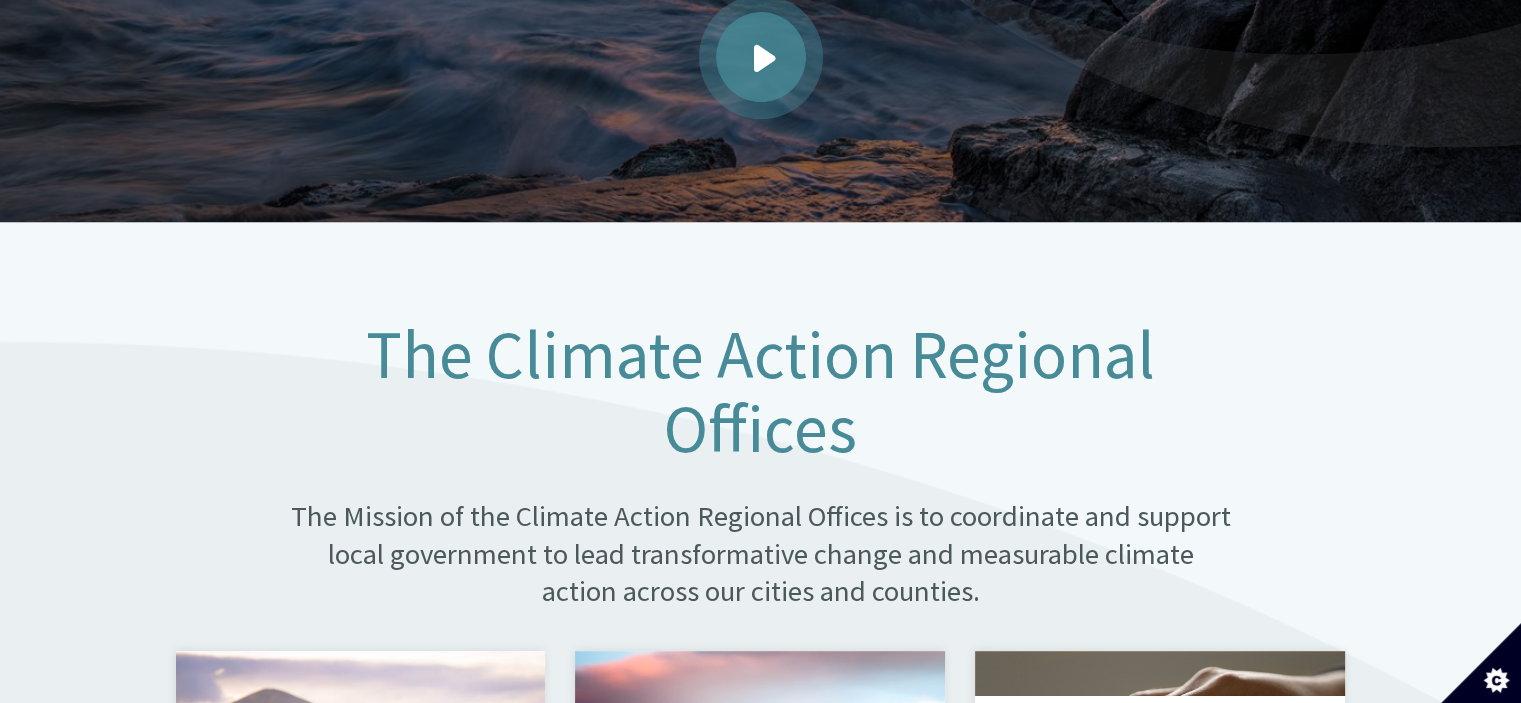 scroll, scrollTop: 900, scrollLeft: 0, axis: vertical 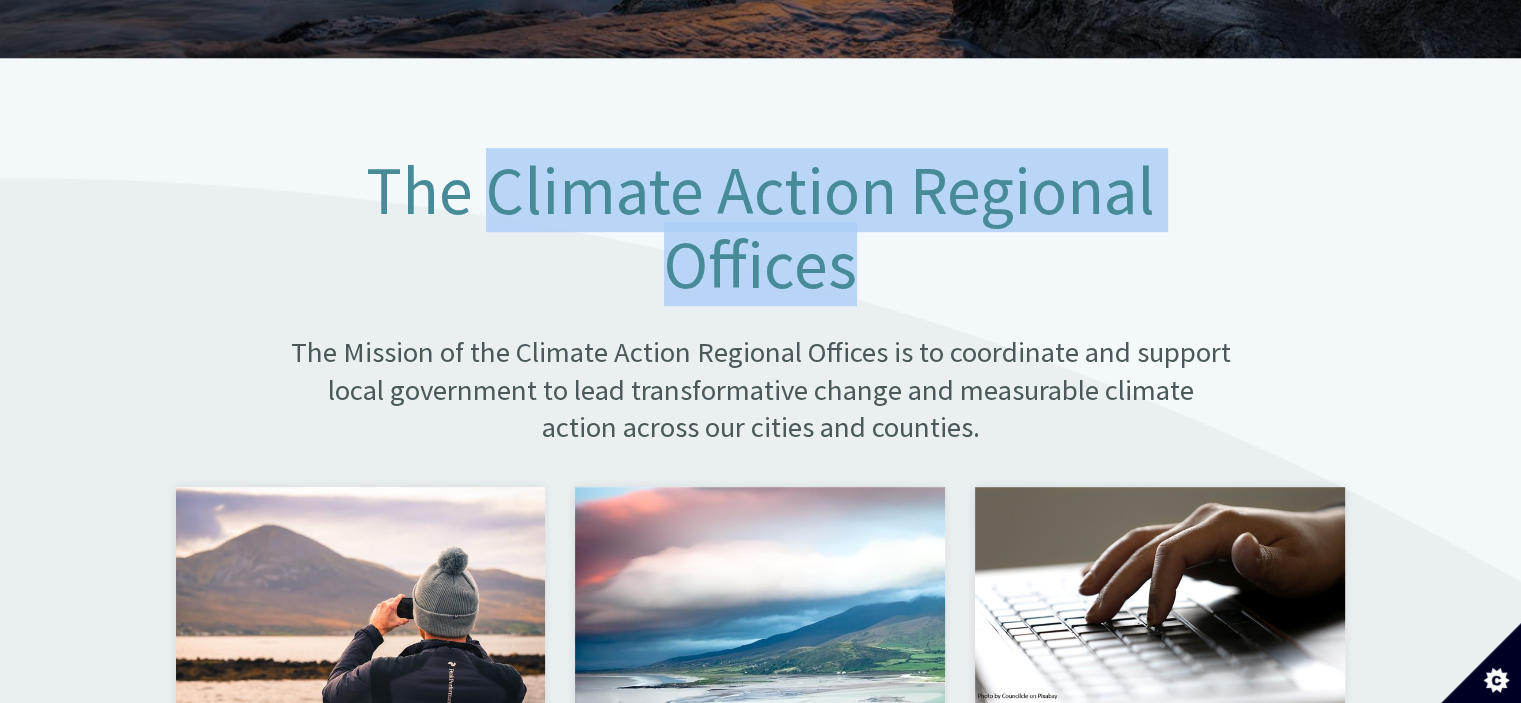 drag, startPoint x: 852, startPoint y: 258, endPoint x: 499, endPoint y: 181, distance: 361.3004 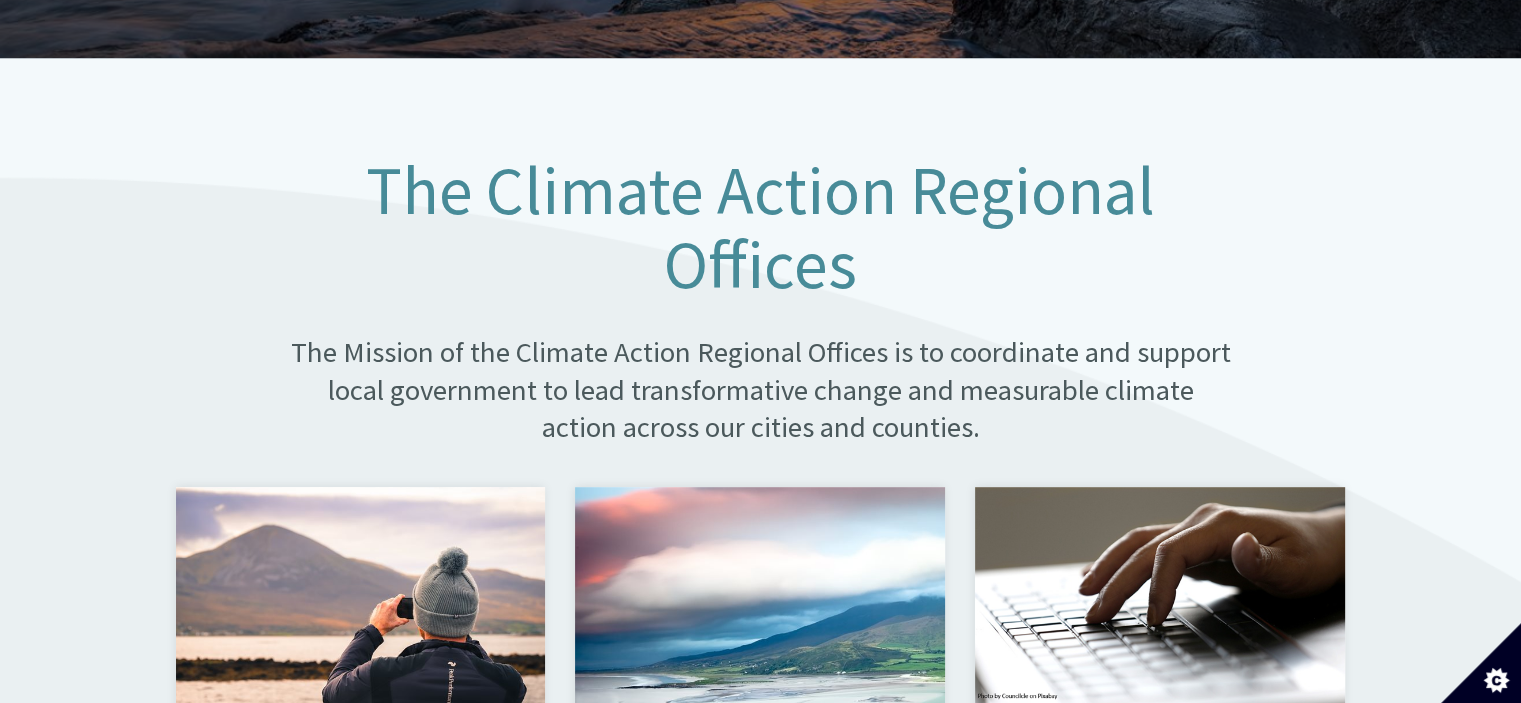 click on "The Climate Action Regional Offices
The Mission of the Climate Action Regional Offices is to coordinate and support local government to lead transformative change and measurable climate action across our cities and counties." at bounding box center (760, 308) 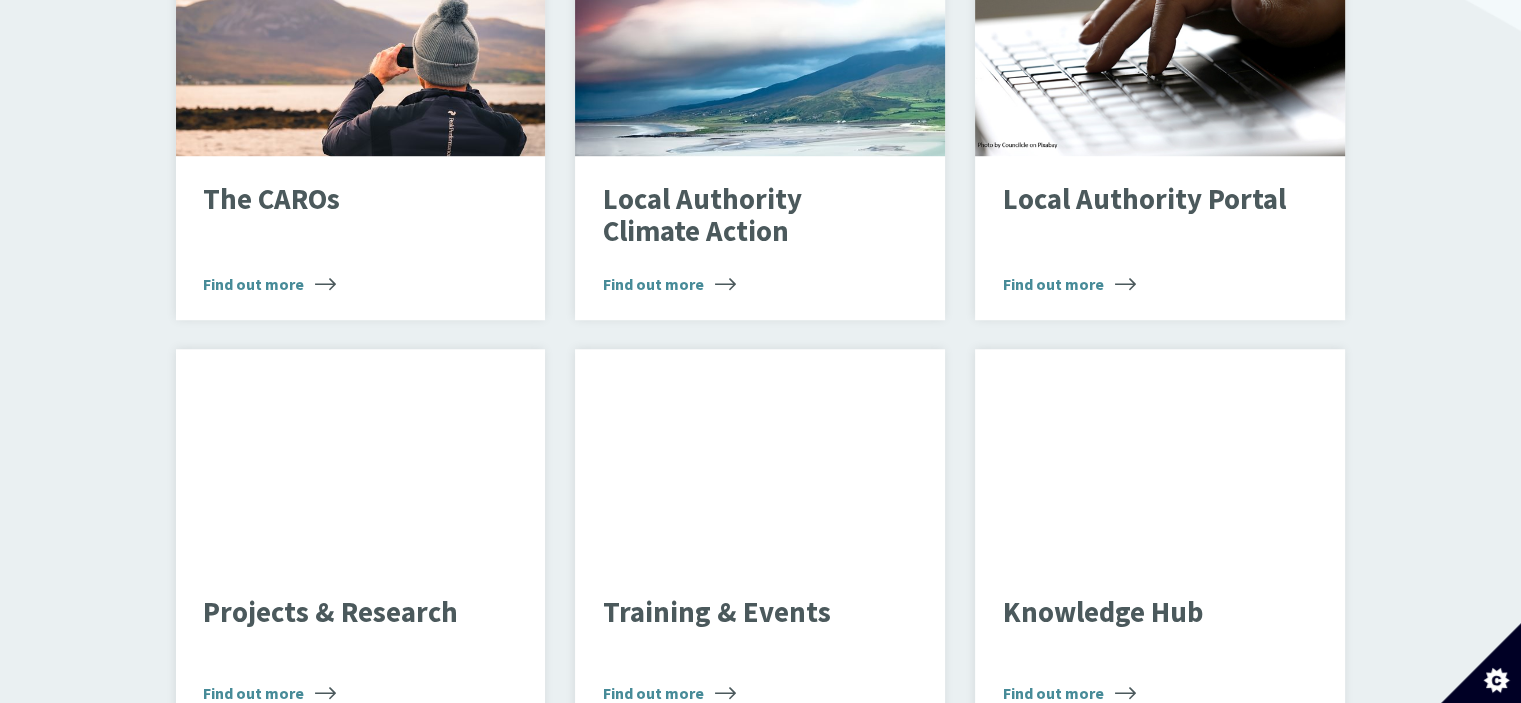 scroll, scrollTop: 1500, scrollLeft: 0, axis: vertical 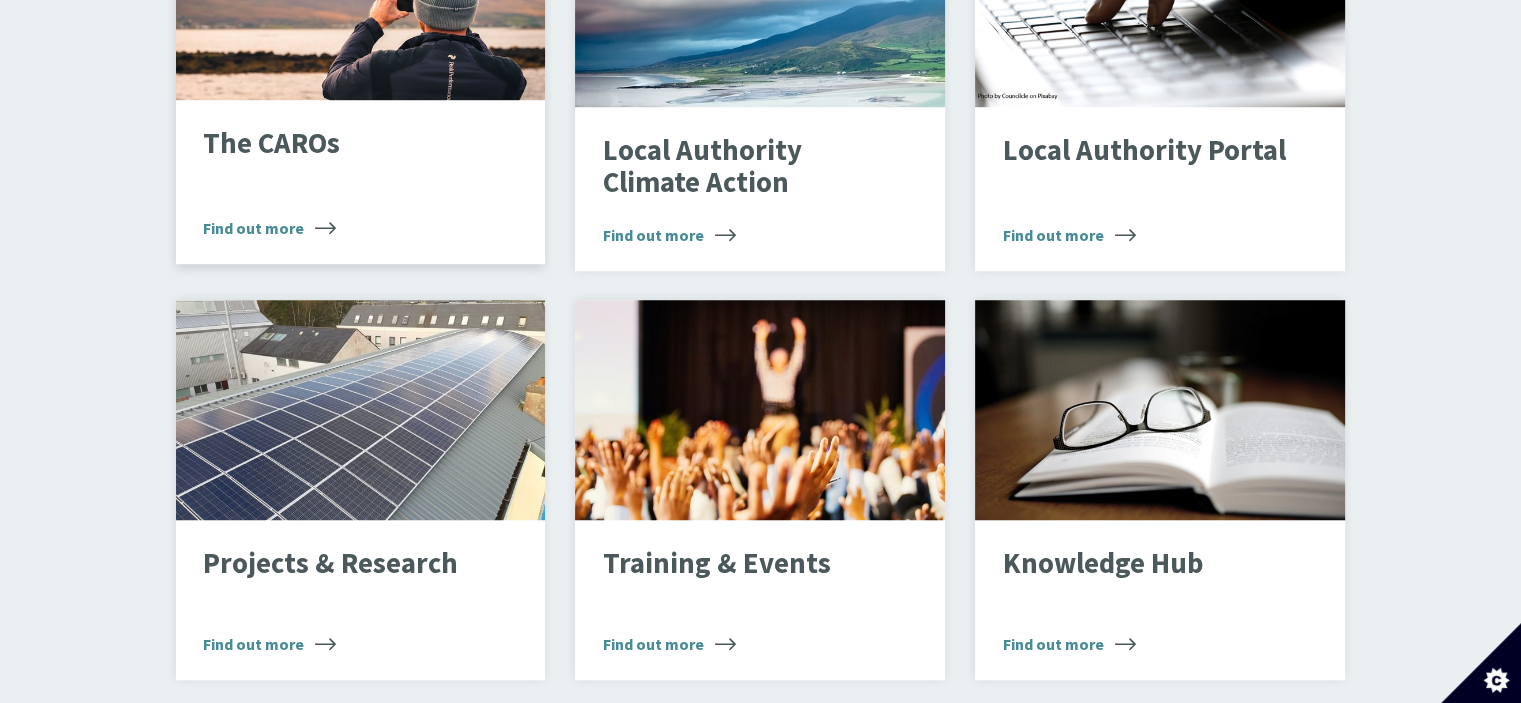 click on "The CAROs" at bounding box center [345, 144] 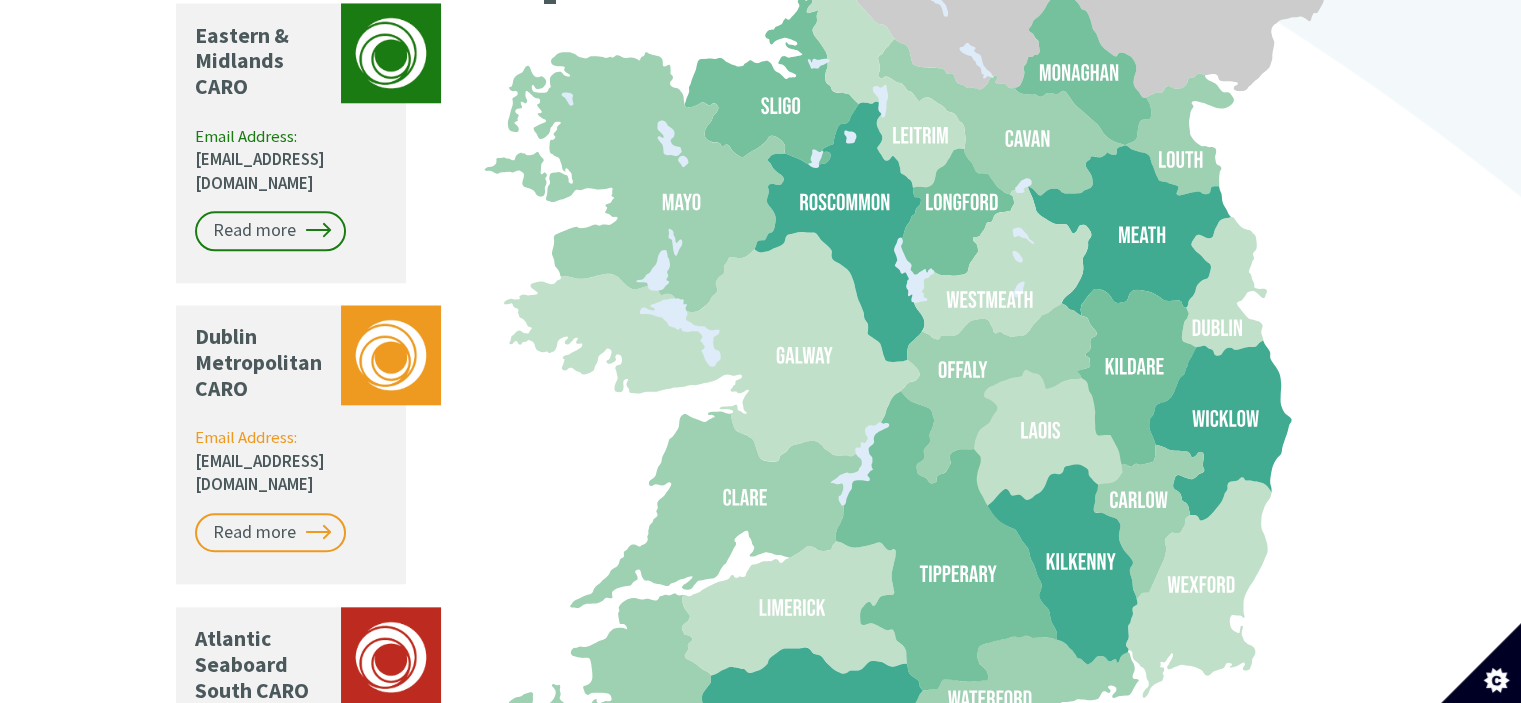 scroll, scrollTop: 1900, scrollLeft: 0, axis: vertical 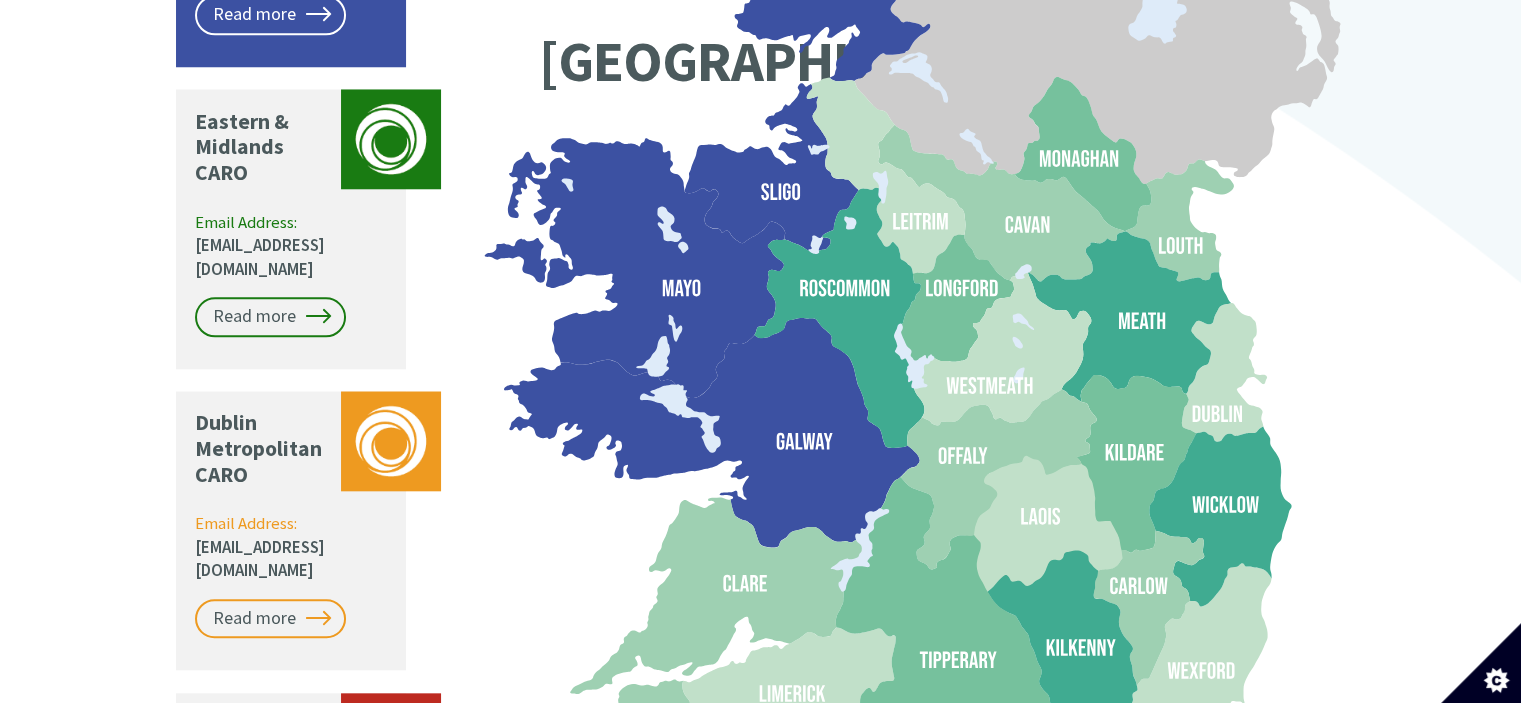 click 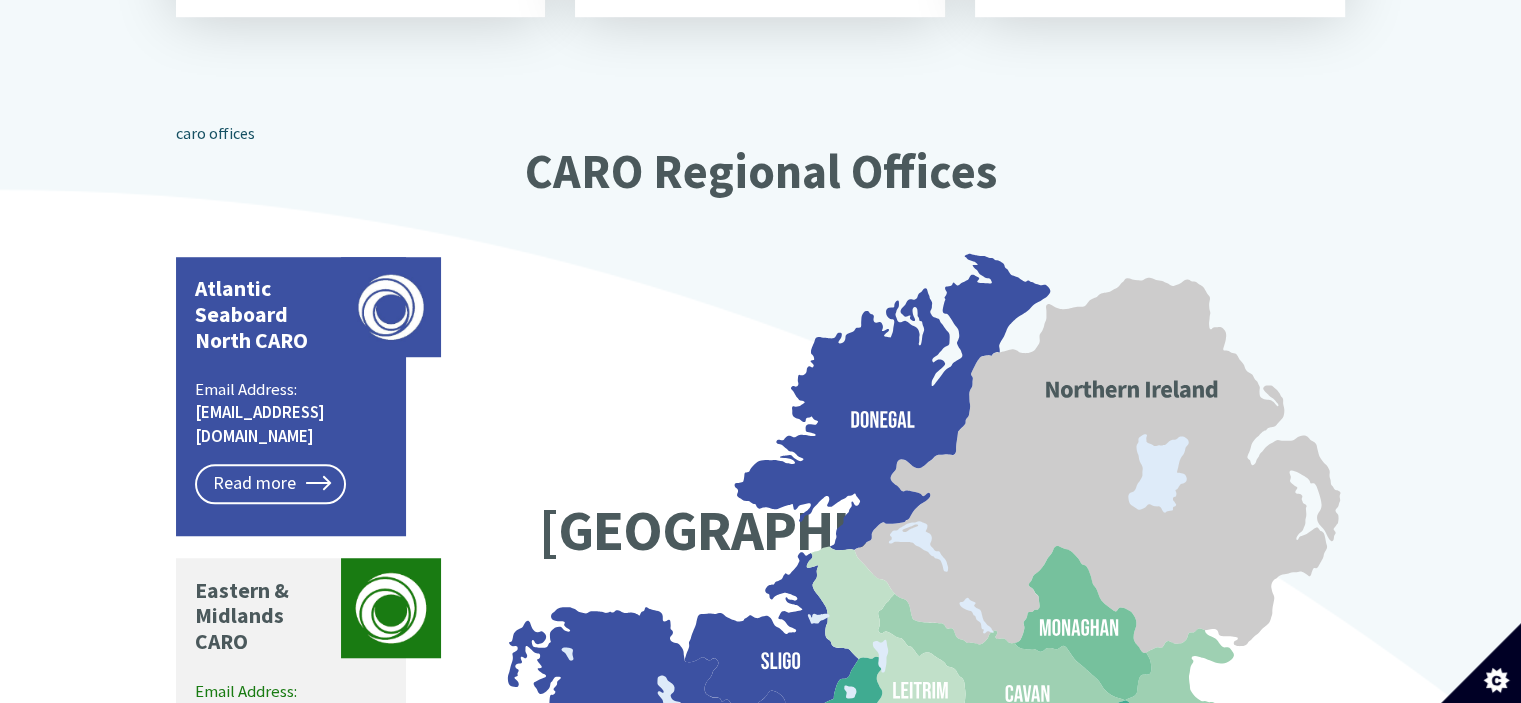 scroll, scrollTop: 1400, scrollLeft: 0, axis: vertical 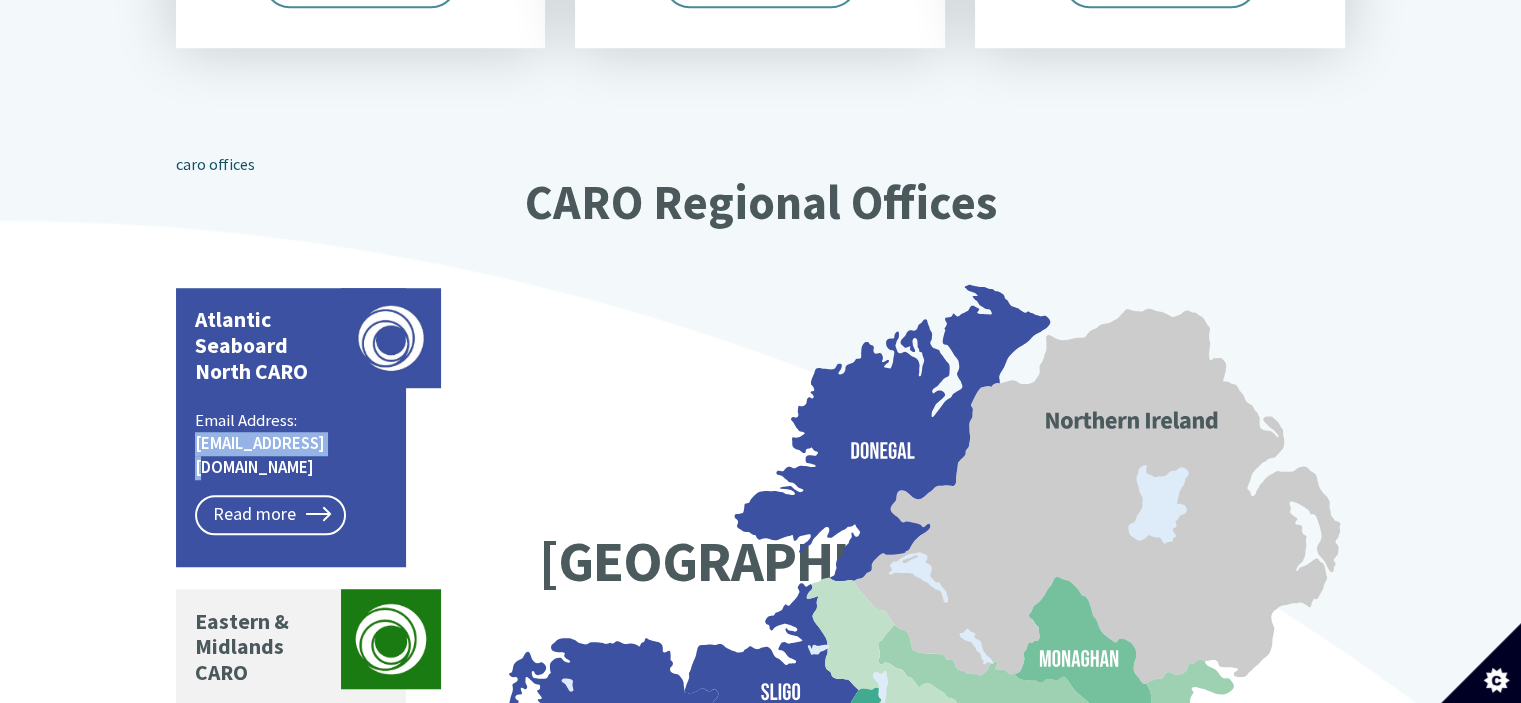 drag, startPoint x: 332, startPoint y: 393, endPoint x: 189, endPoint y: 385, distance: 143.2236 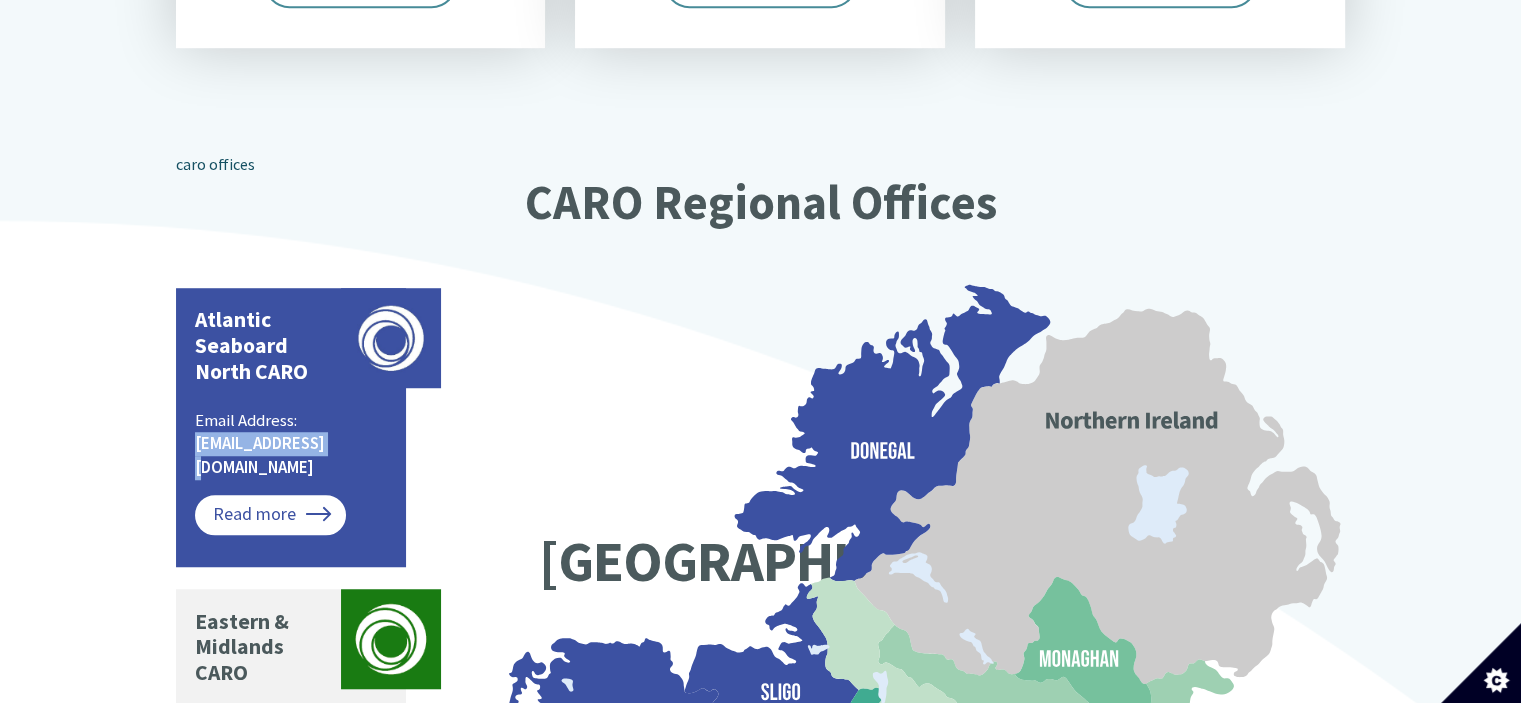 click on "Read more" at bounding box center [270, 515] 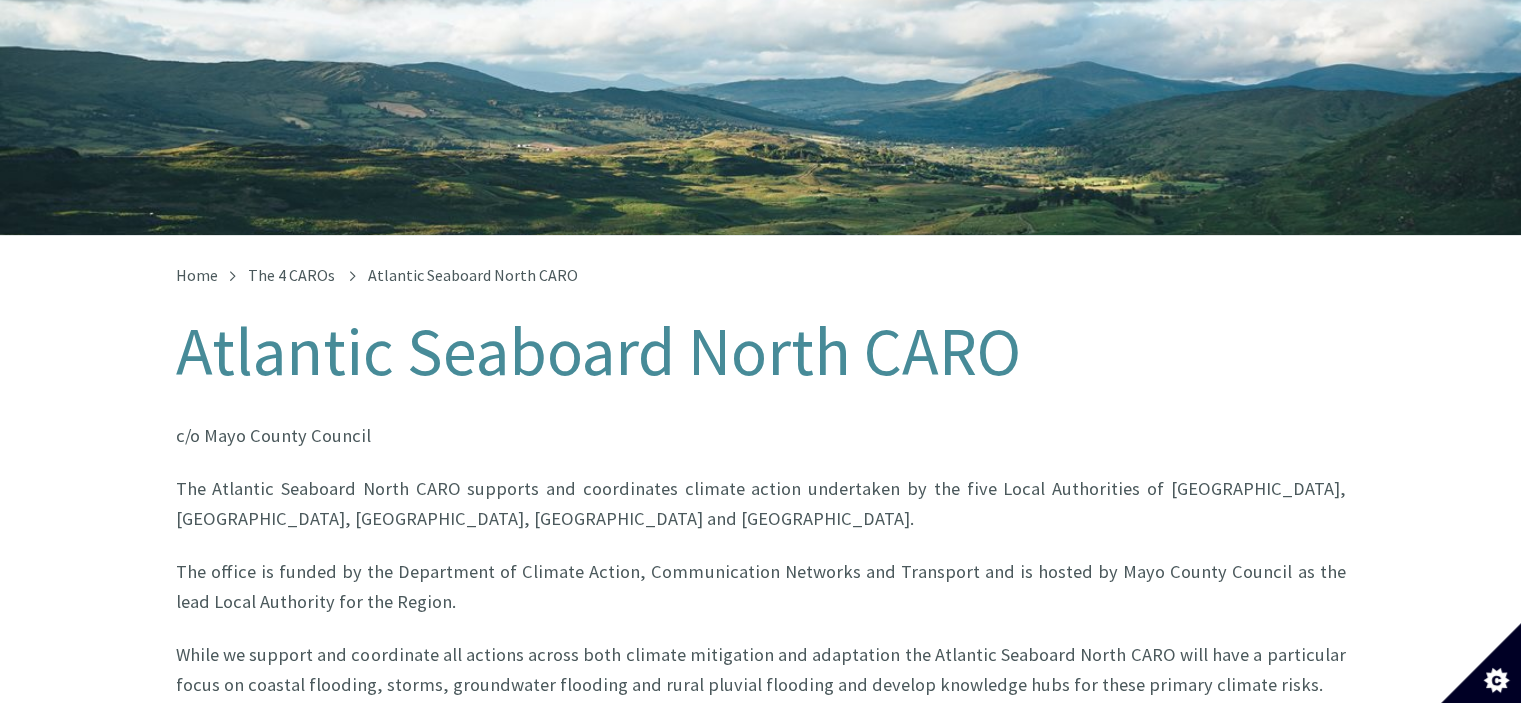 scroll, scrollTop: 200, scrollLeft: 0, axis: vertical 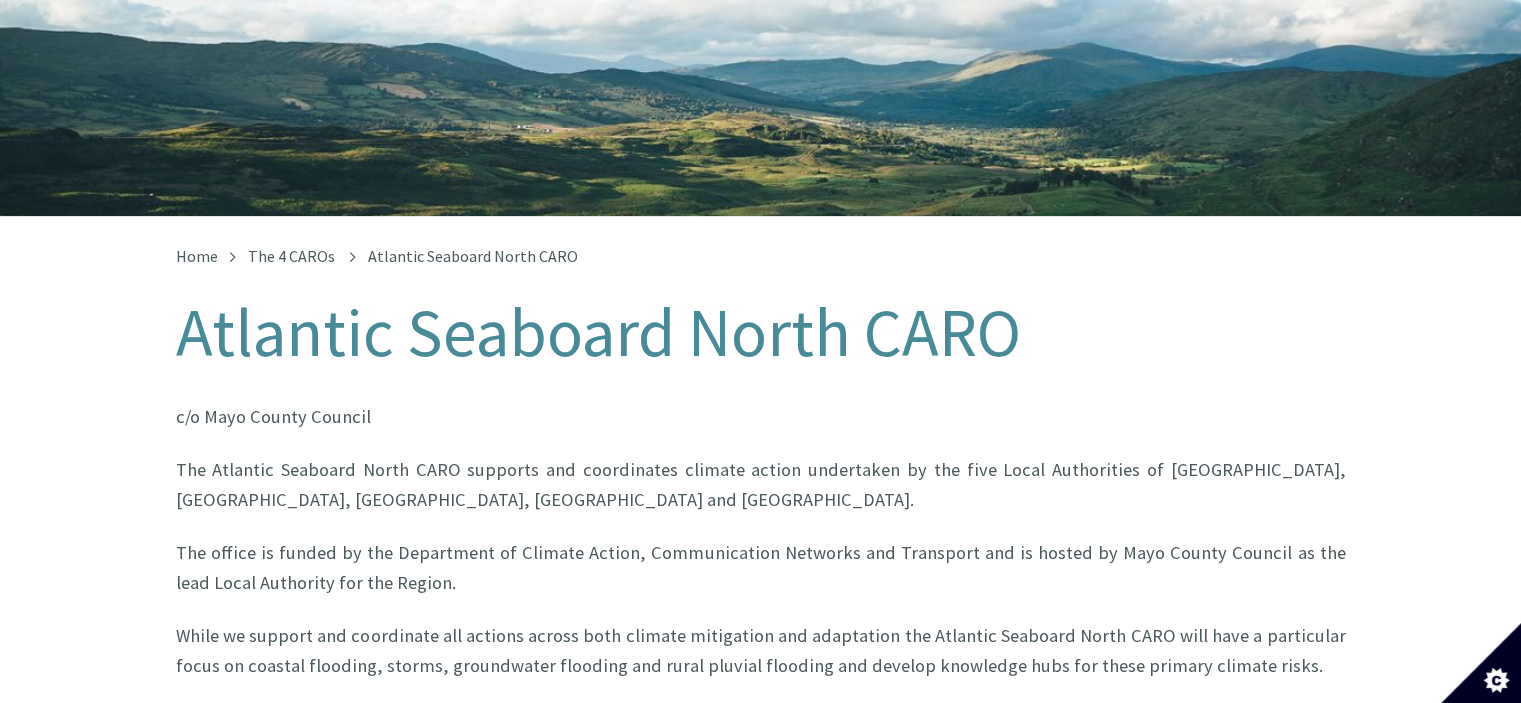 click on "While we support and coordinate all actions across both climate mitigation and adaptation the Atlantic Seaboard North CARO will have a particular focus on coastal flooding, storms, groundwater flooding and rural pluvial flooding and develop knowledge hubs for these primary climate risks." at bounding box center [761, 650] 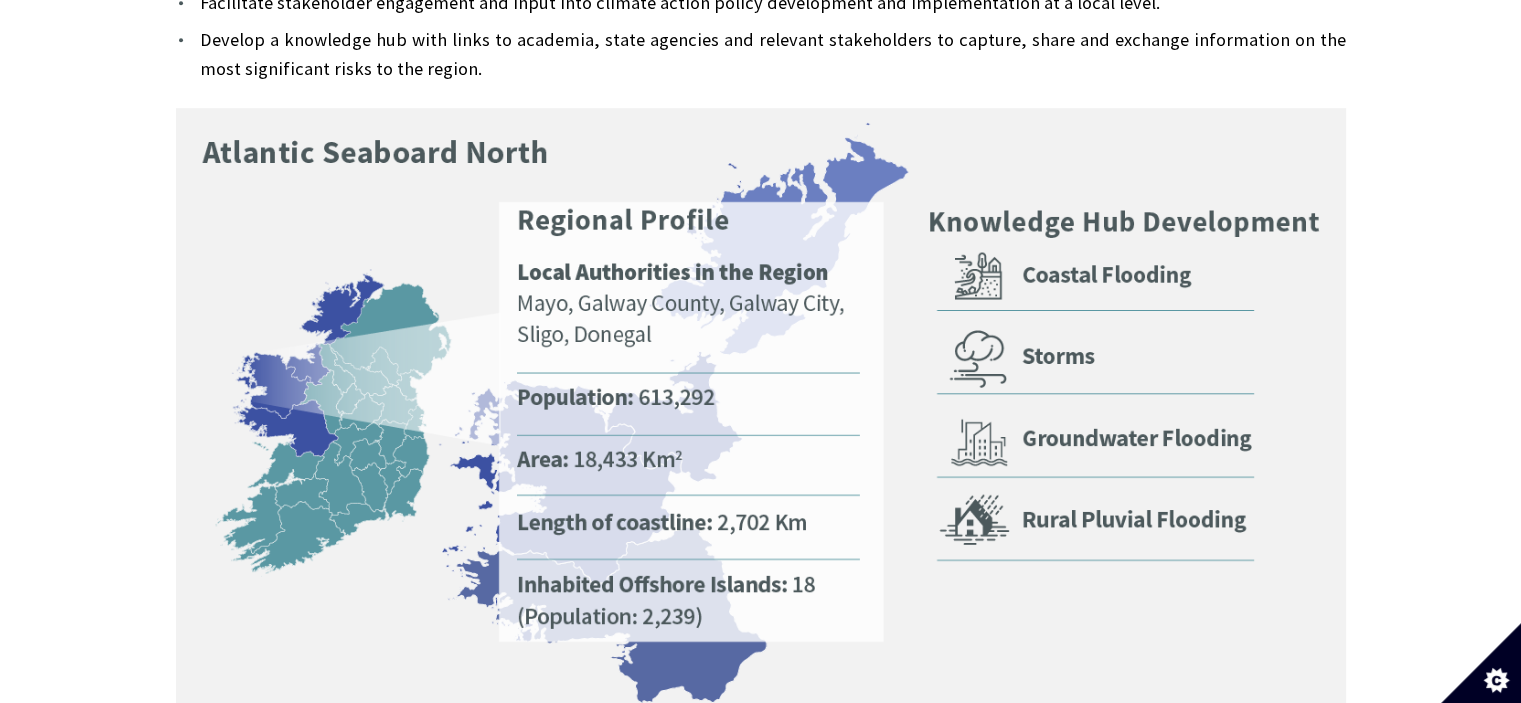 scroll, scrollTop: 1221, scrollLeft: 0, axis: vertical 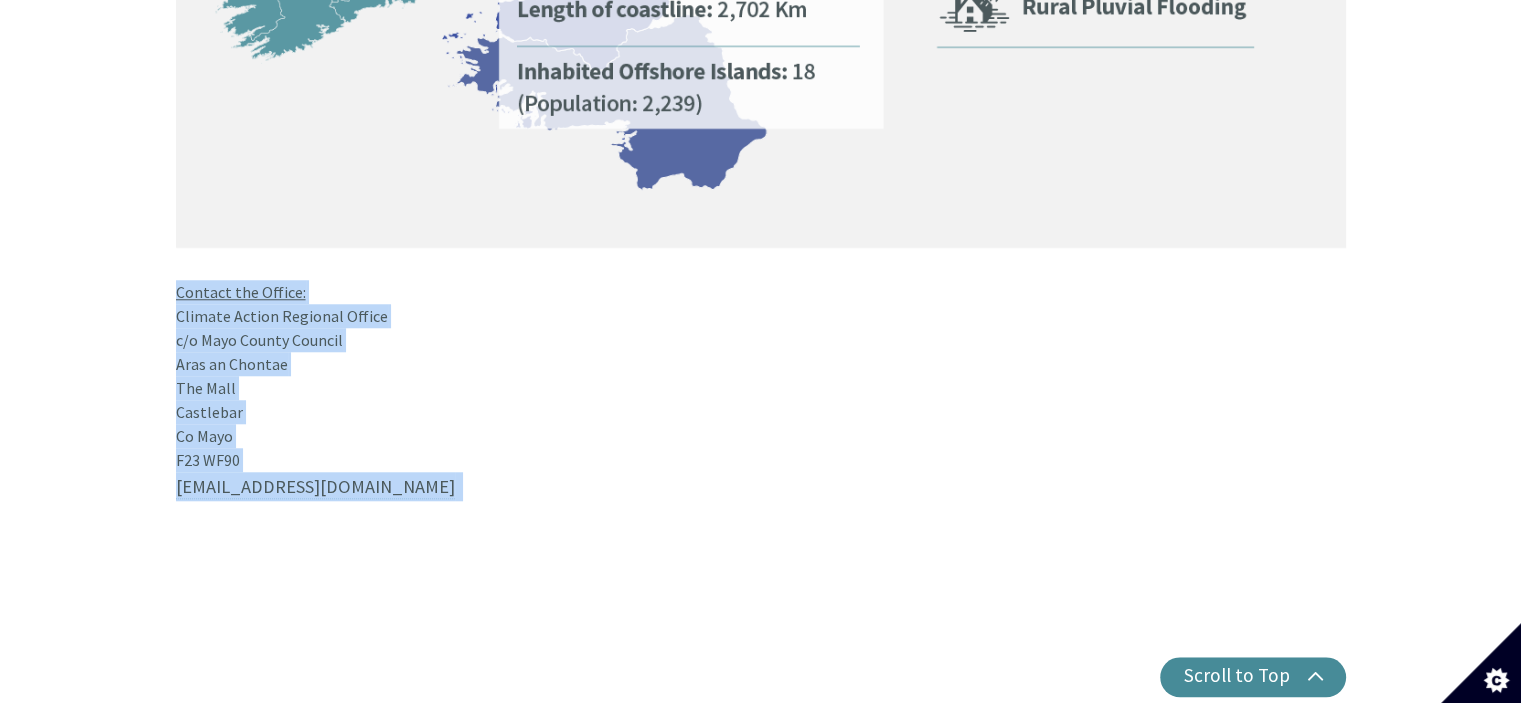 drag, startPoint x: 328, startPoint y: 445, endPoint x: 174, endPoint y: 243, distance: 254.00787 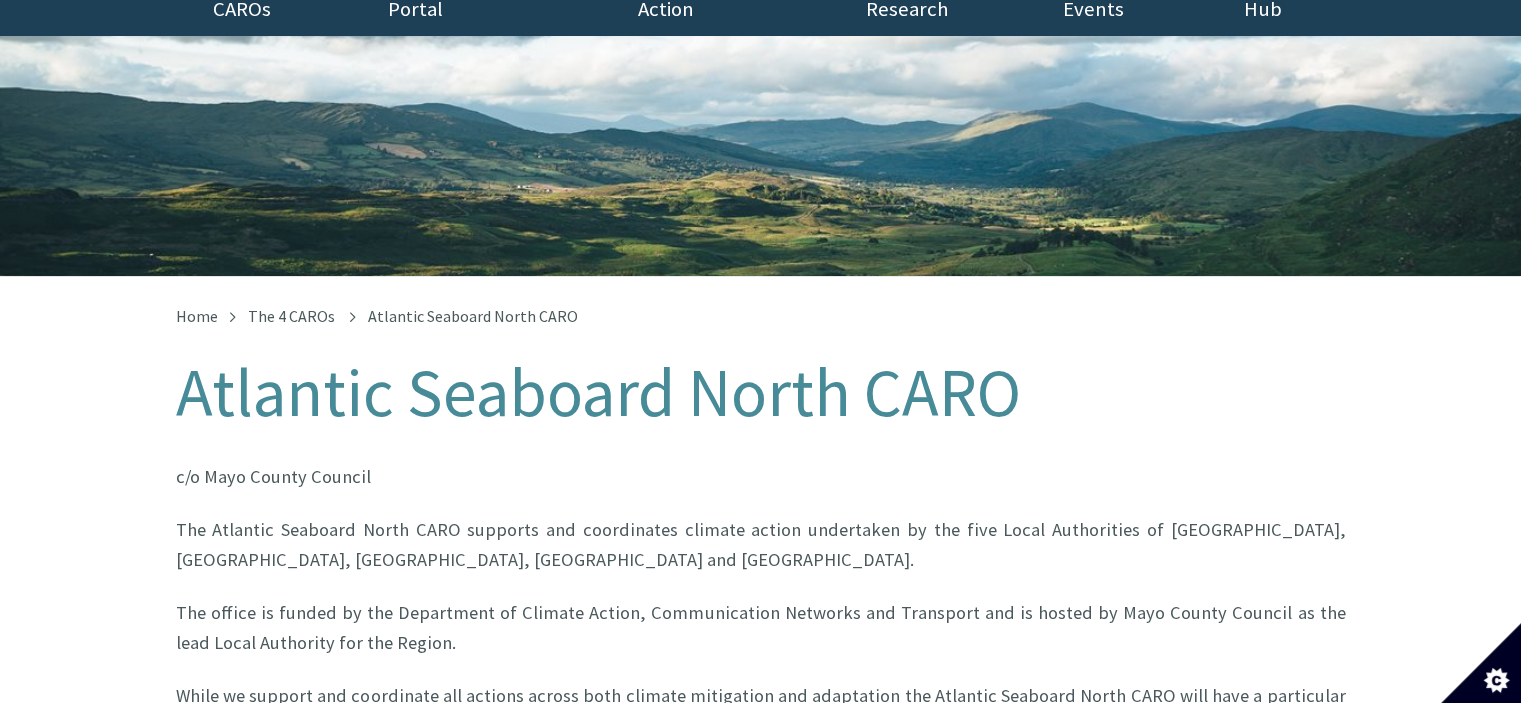 scroll, scrollTop: 121, scrollLeft: 0, axis: vertical 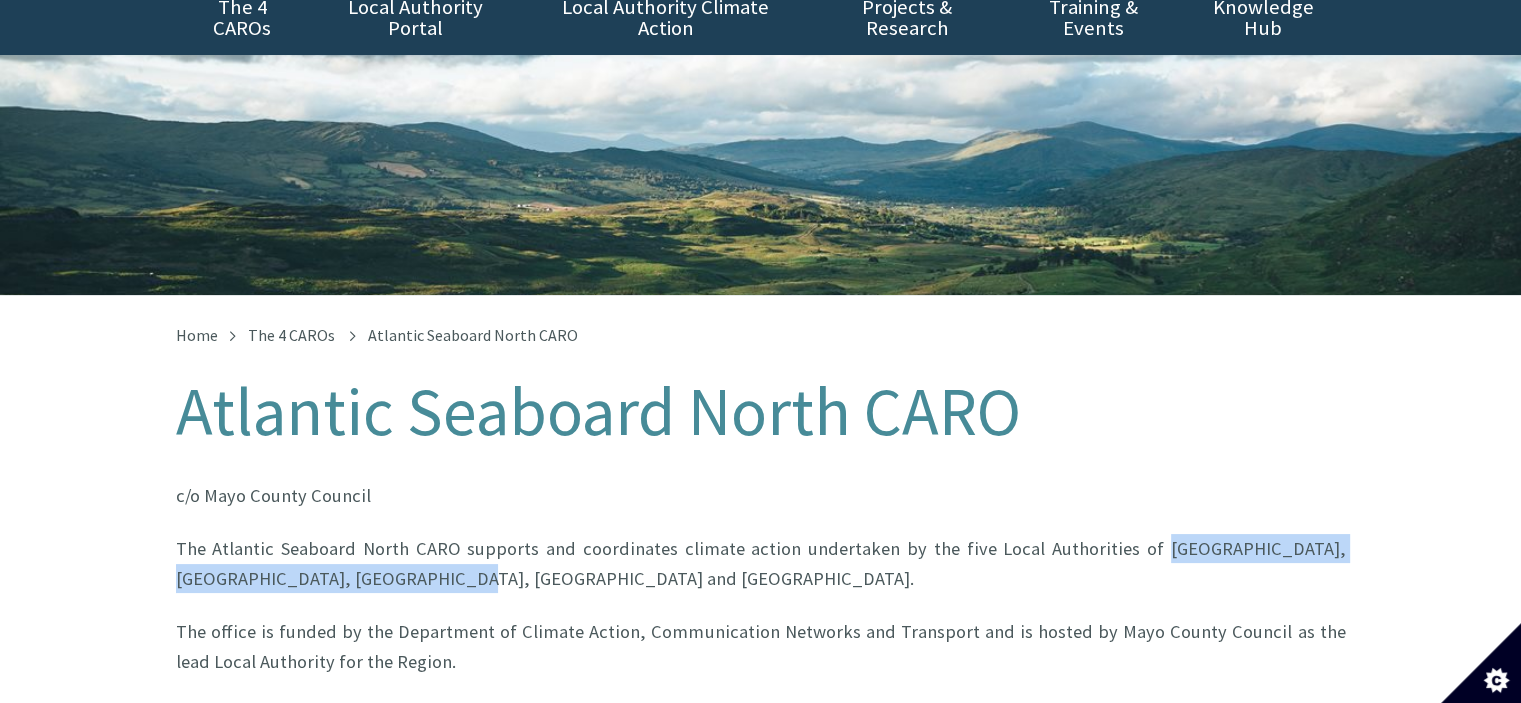 drag, startPoint x: 1117, startPoint y: 527, endPoint x: 359, endPoint y: 554, distance: 758.4807 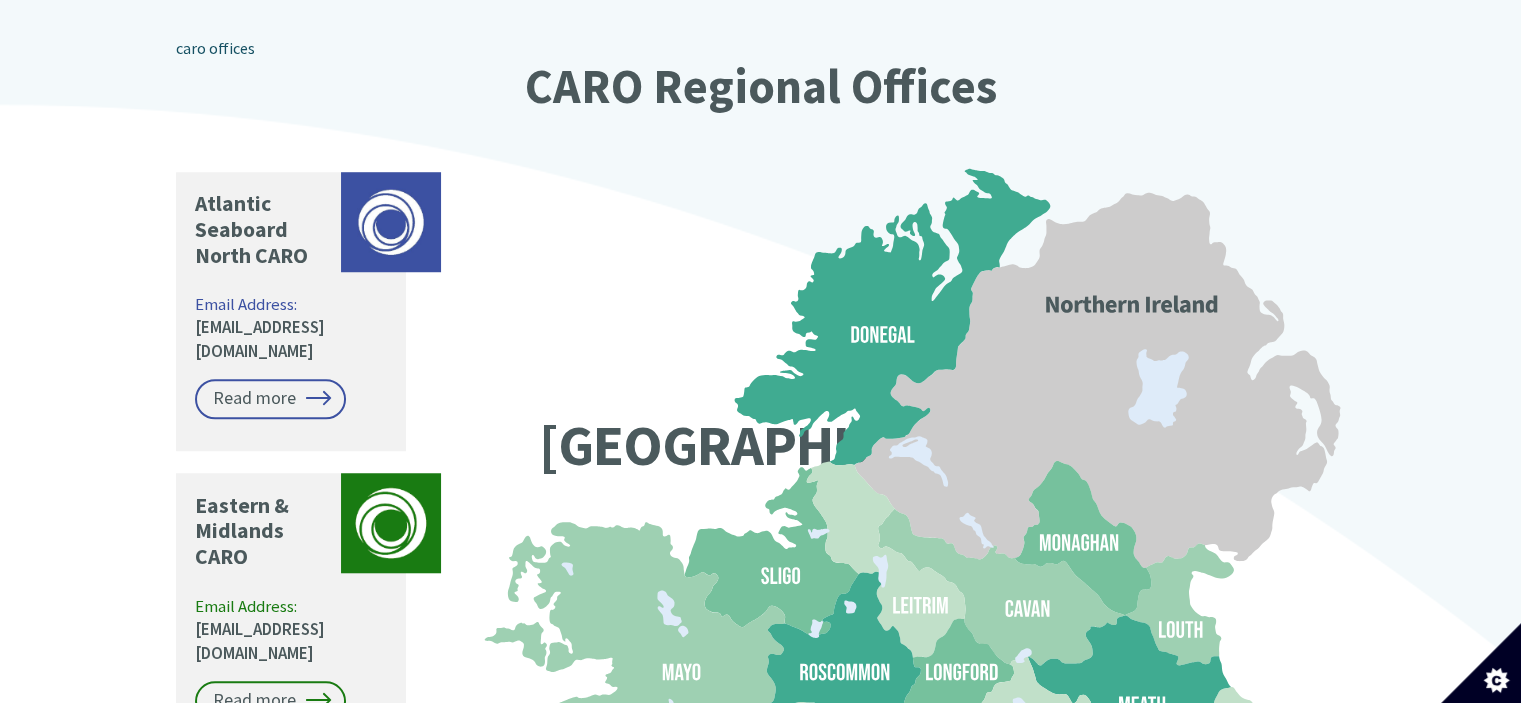 scroll, scrollTop: 1616, scrollLeft: 0, axis: vertical 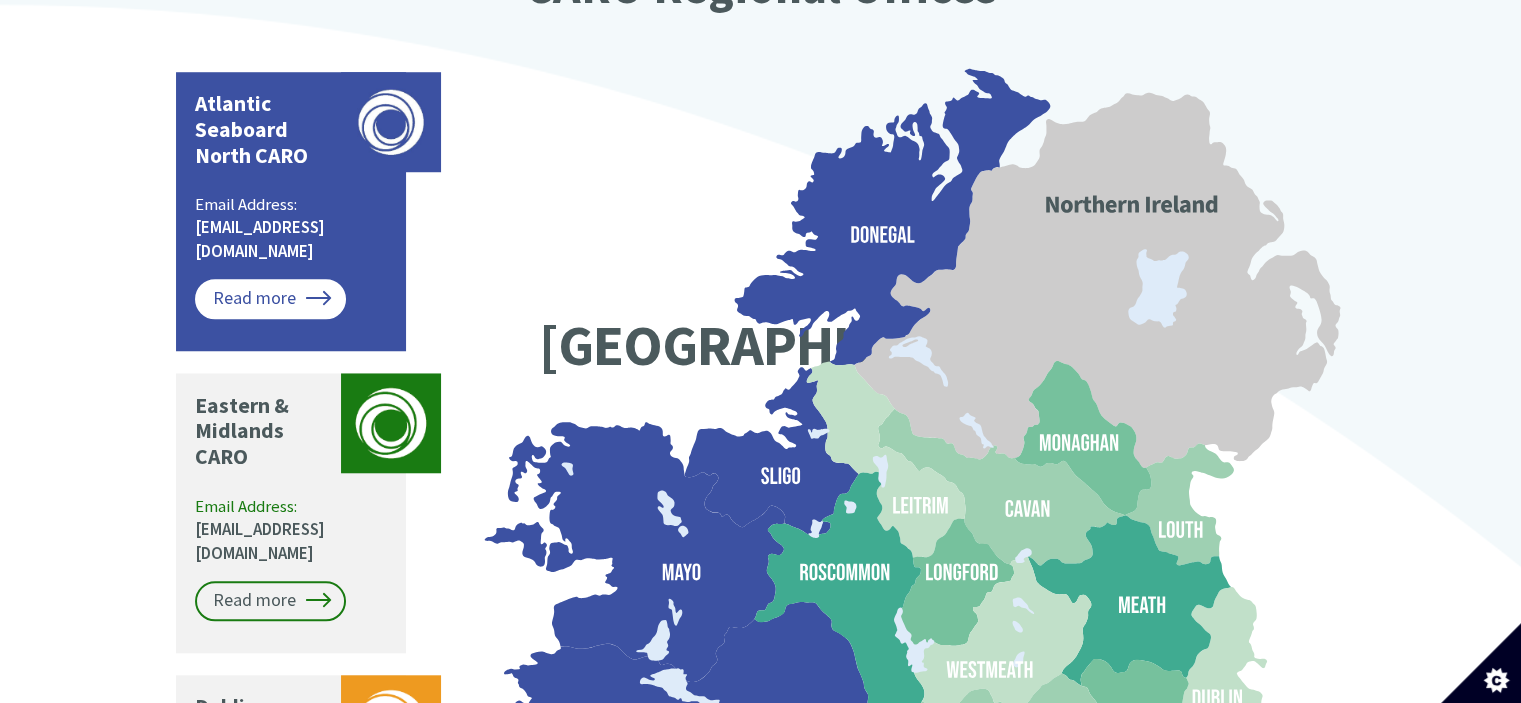 click on "Read more" at bounding box center (270, 299) 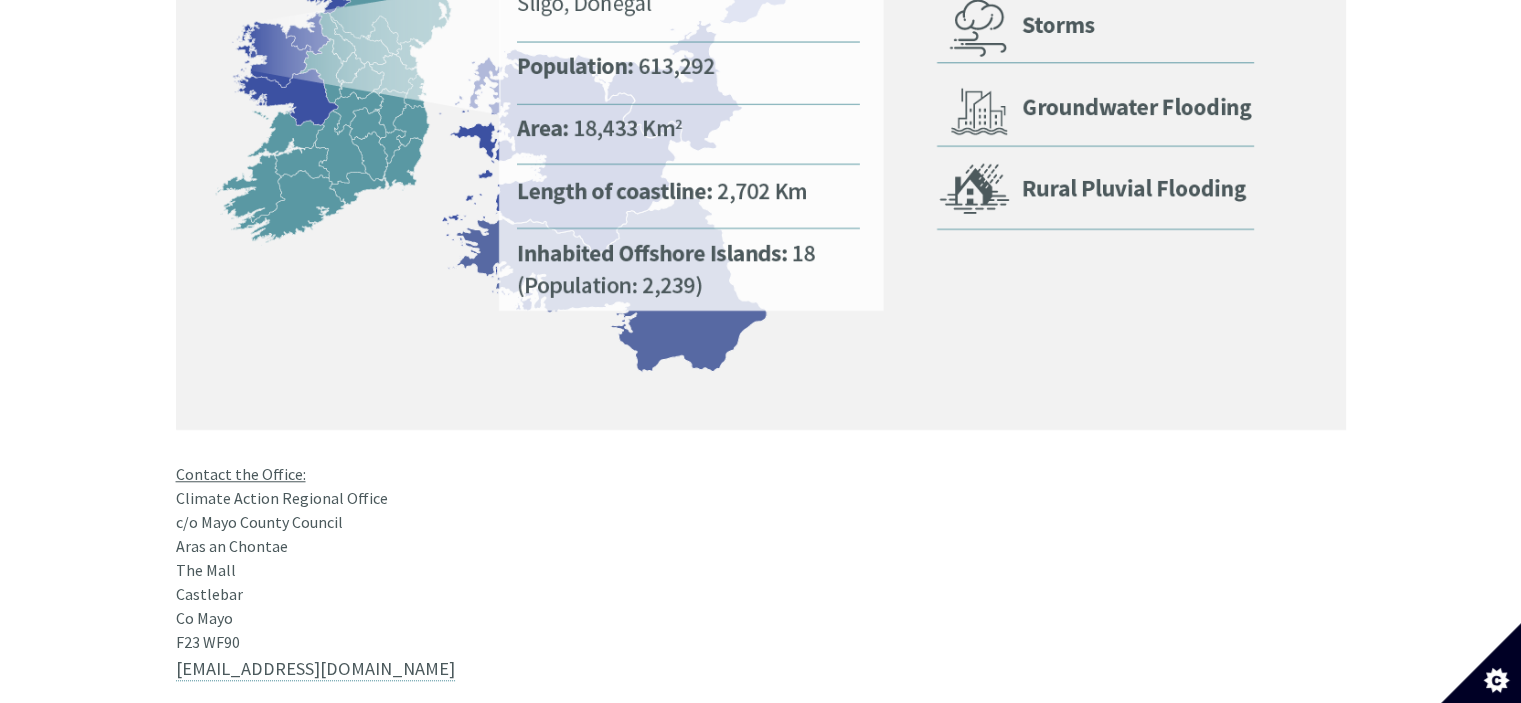 scroll, scrollTop: 1540, scrollLeft: 0, axis: vertical 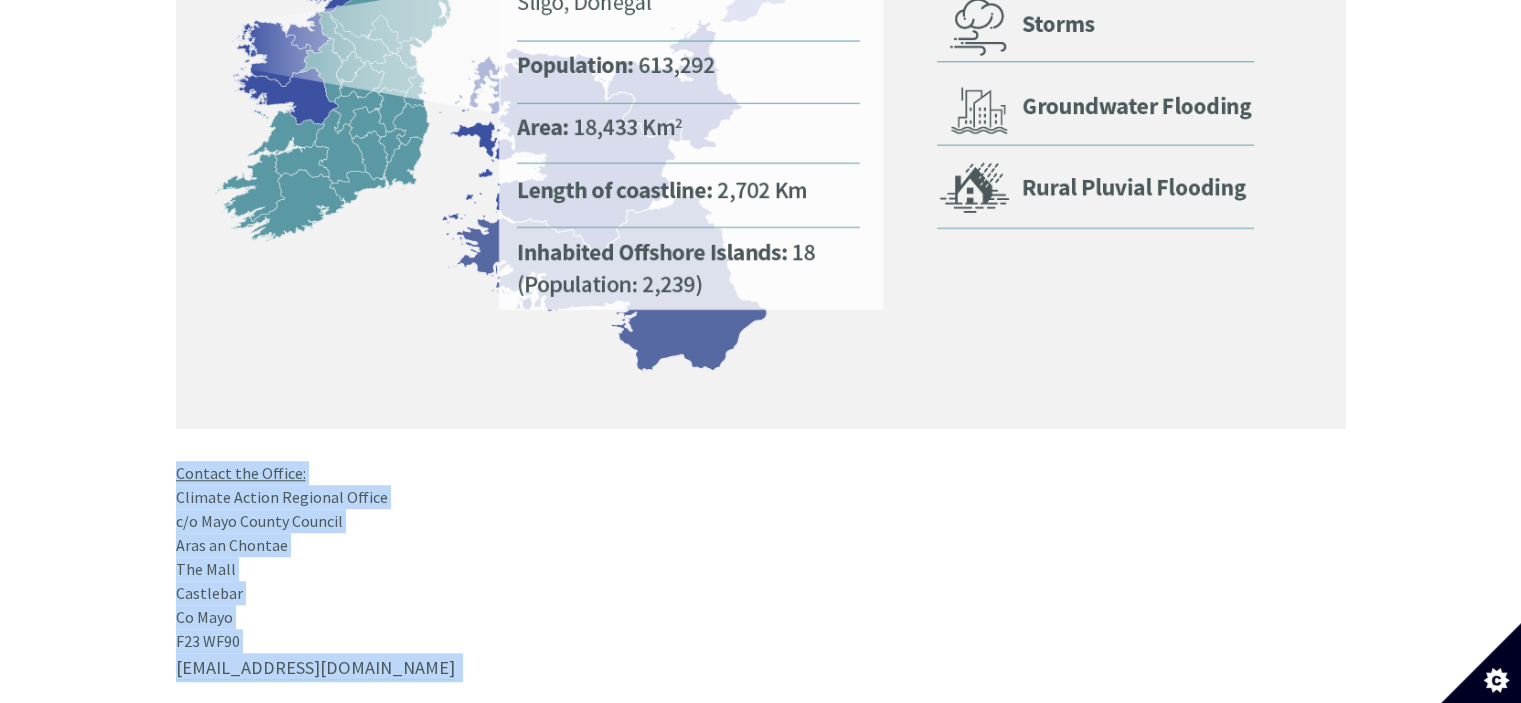 drag, startPoint x: 332, startPoint y: 623, endPoint x: 176, endPoint y: 425, distance: 252.07141 